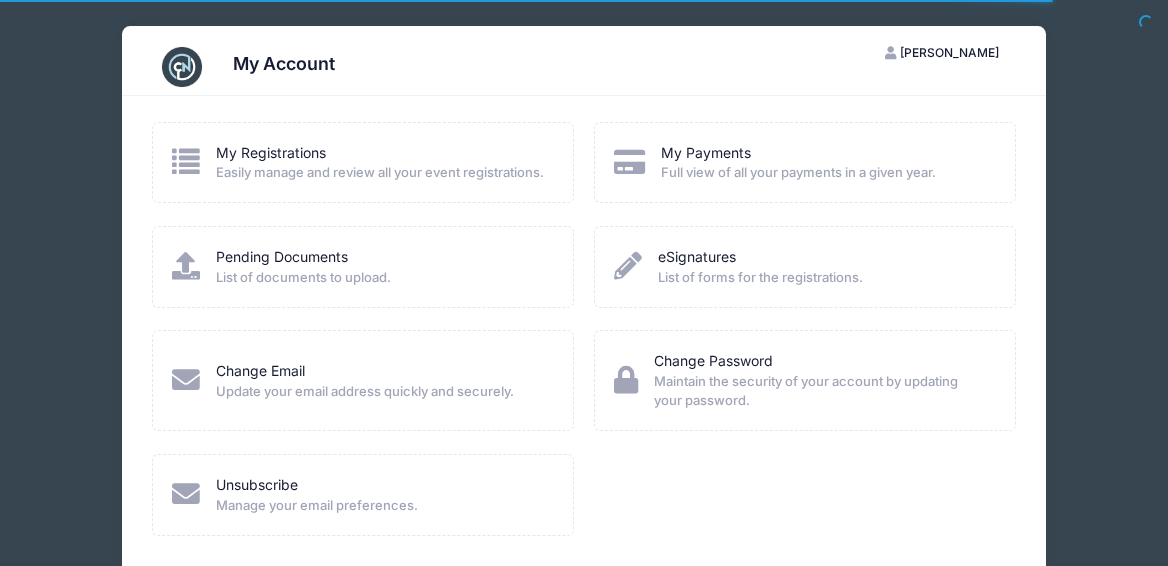 scroll, scrollTop: 0, scrollLeft: 0, axis: both 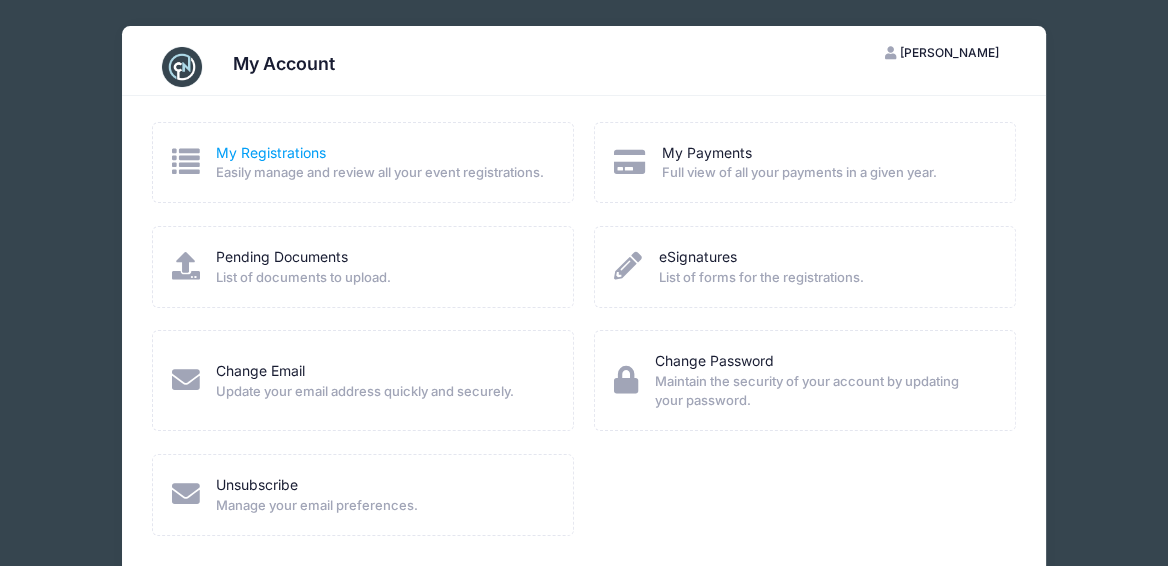 click on "My Registrations" at bounding box center [271, 152] 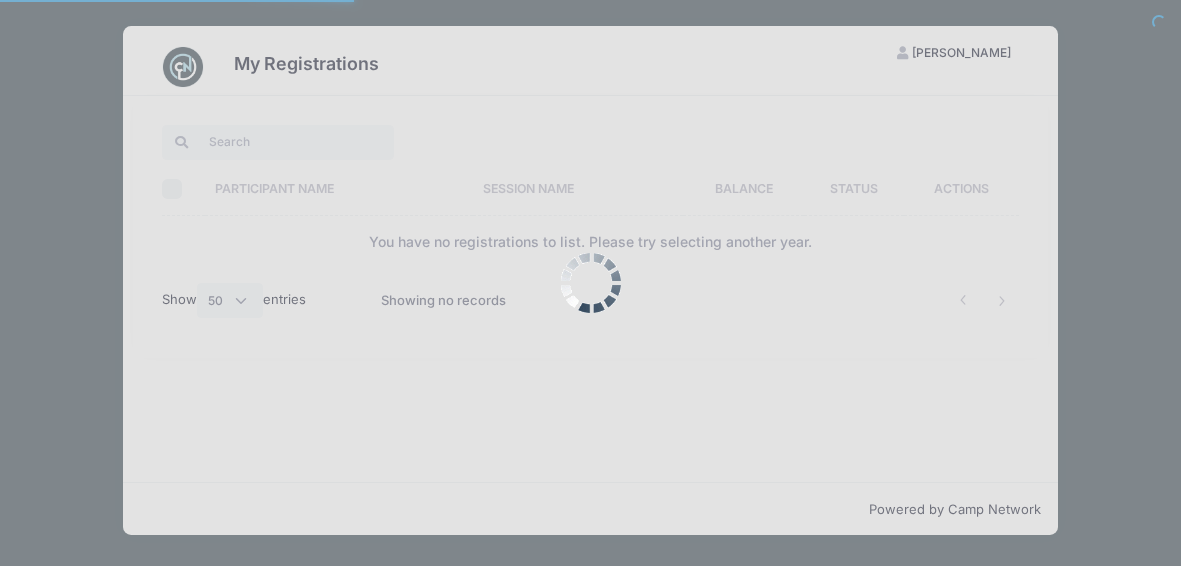 select on "50" 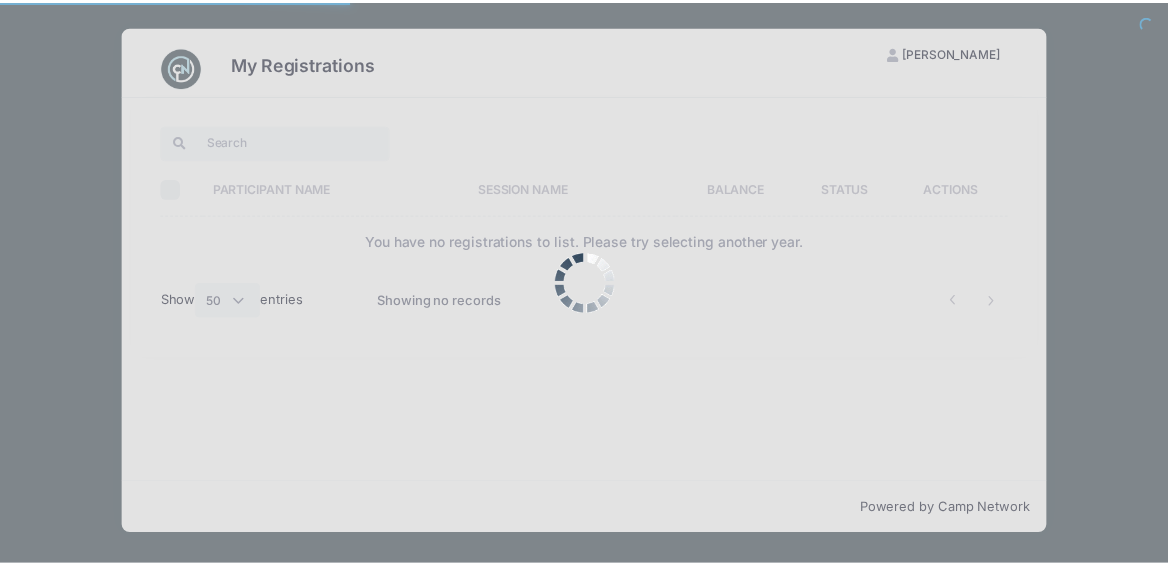 scroll, scrollTop: 0, scrollLeft: 0, axis: both 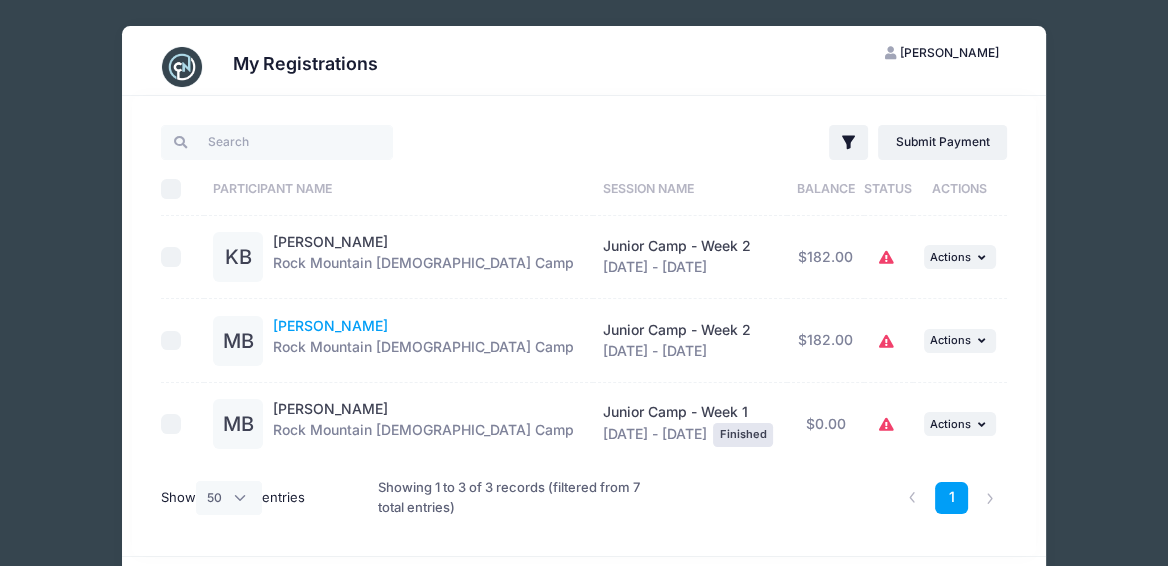 click on "[PERSON_NAME]" at bounding box center [330, 325] 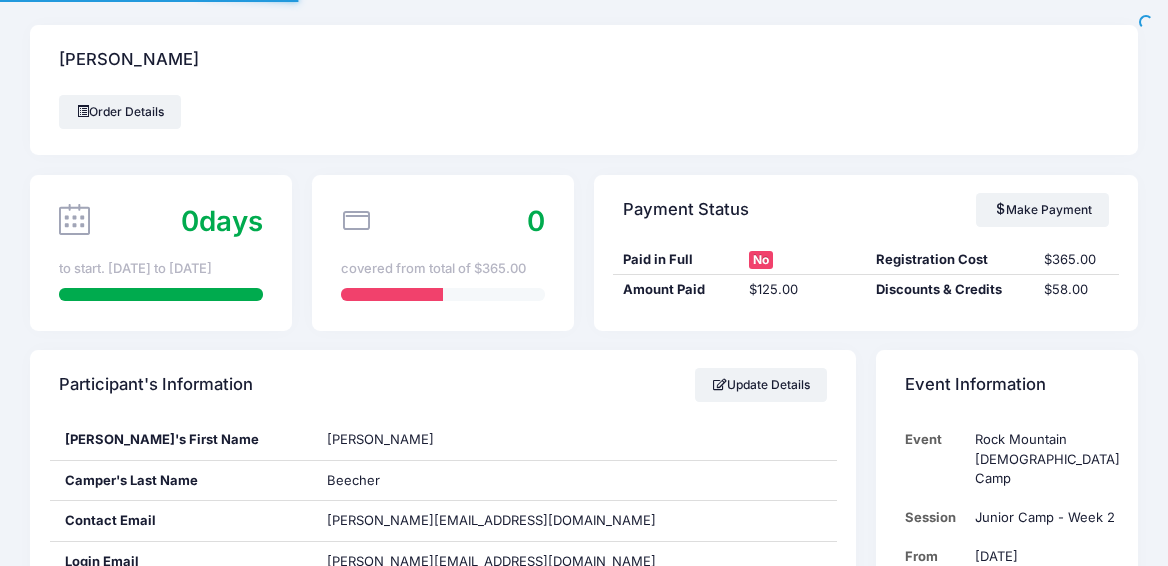 scroll, scrollTop: 0, scrollLeft: 0, axis: both 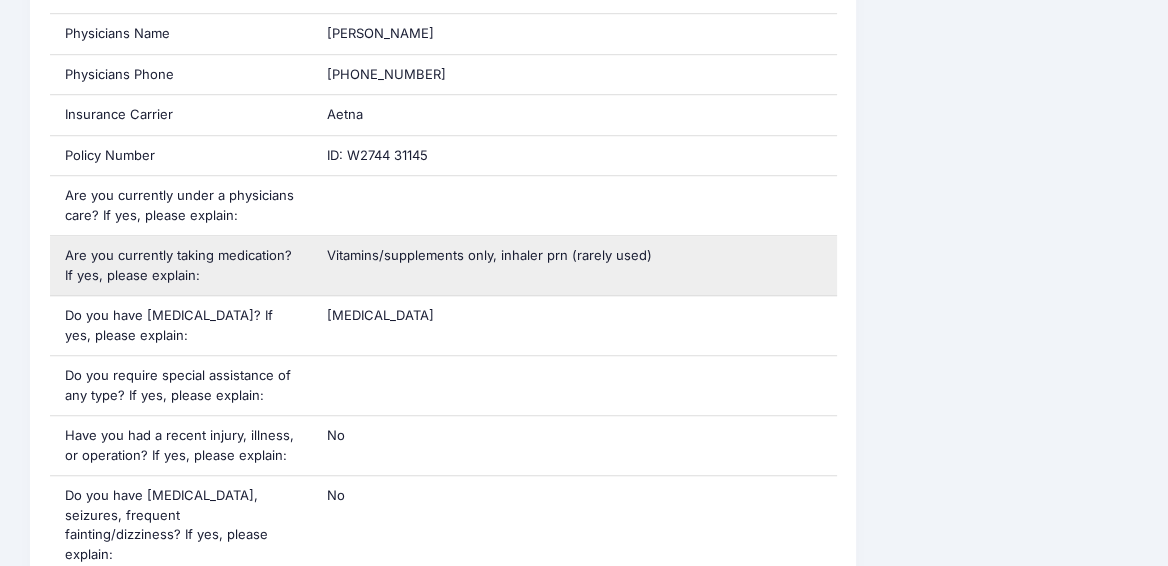 click on "Vitamins/supplements only, inhaler prn (rarely used)" at bounding box center [574, 265] 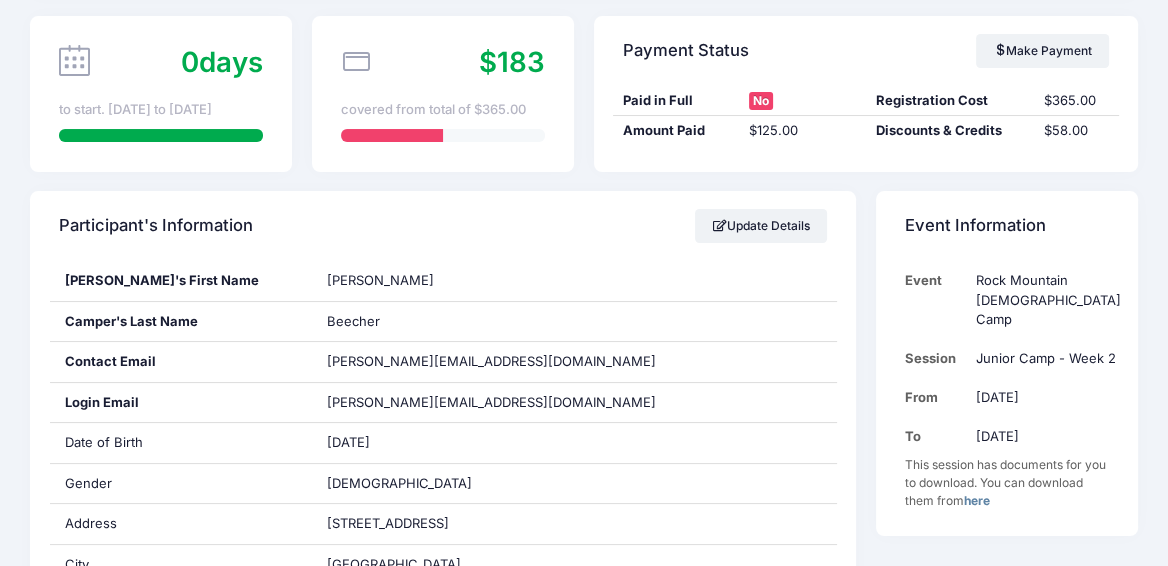 scroll, scrollTop: 126, scrollLeft: 0, axis: vertical 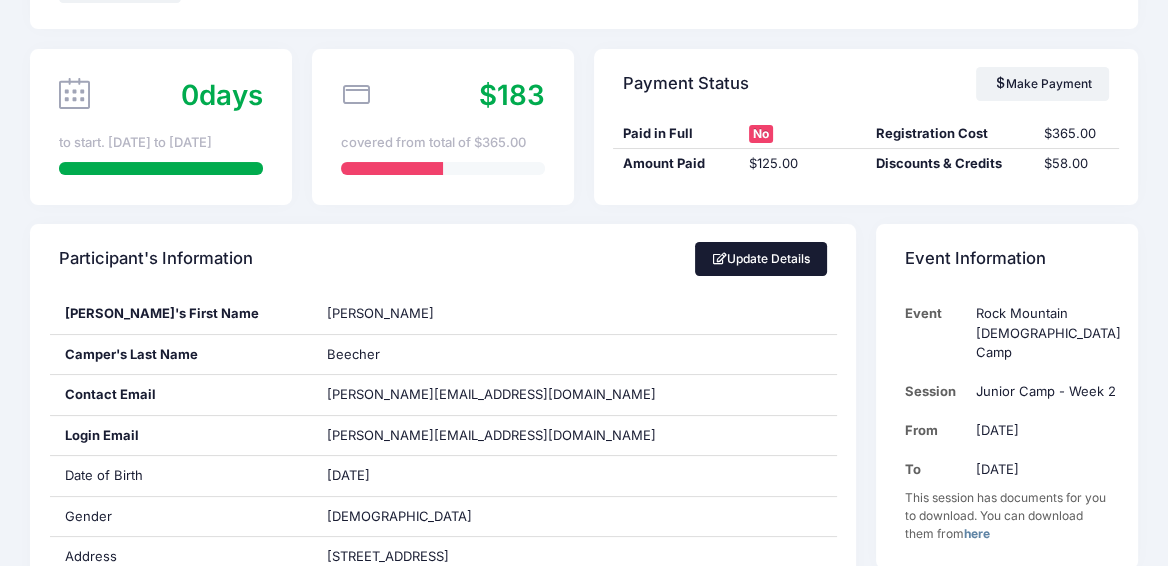 click on "Update Details" at bounding box center [761, 259] 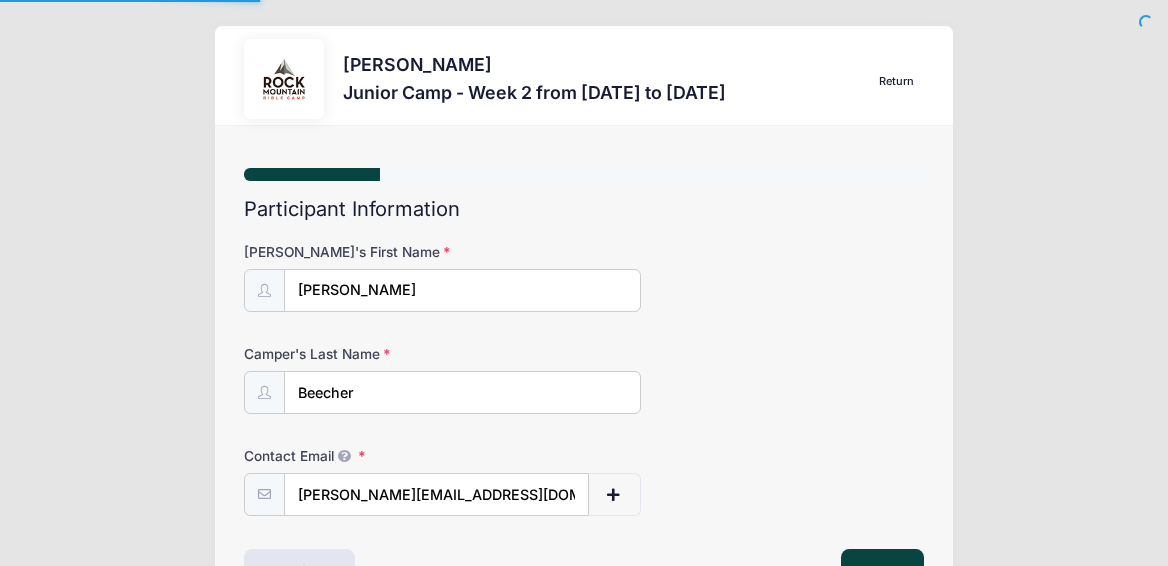 scroll, scrollTop: 0, scrollLeft: 0, axis: both 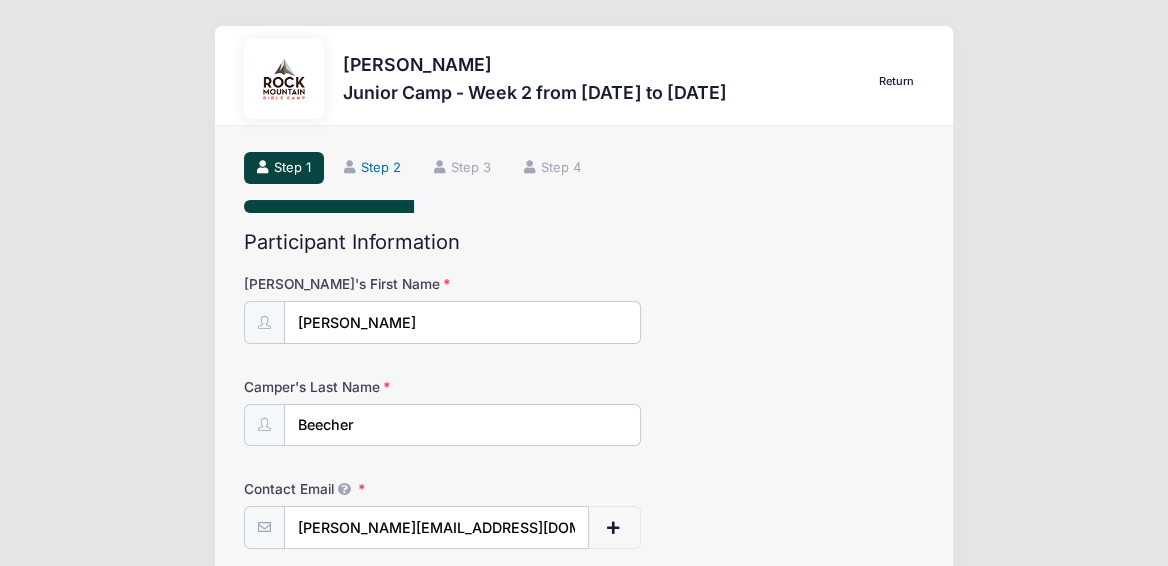 click on "Step 2" at bounding box center [373, 168] 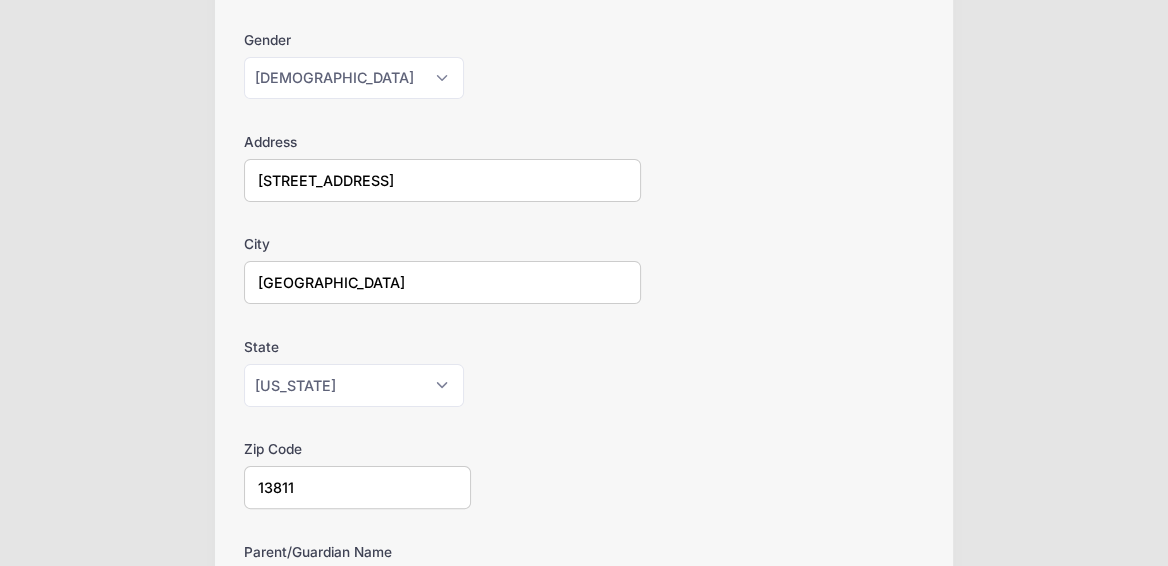 scroll, scrollTop: 0, scrollLeft: 0, axis: both 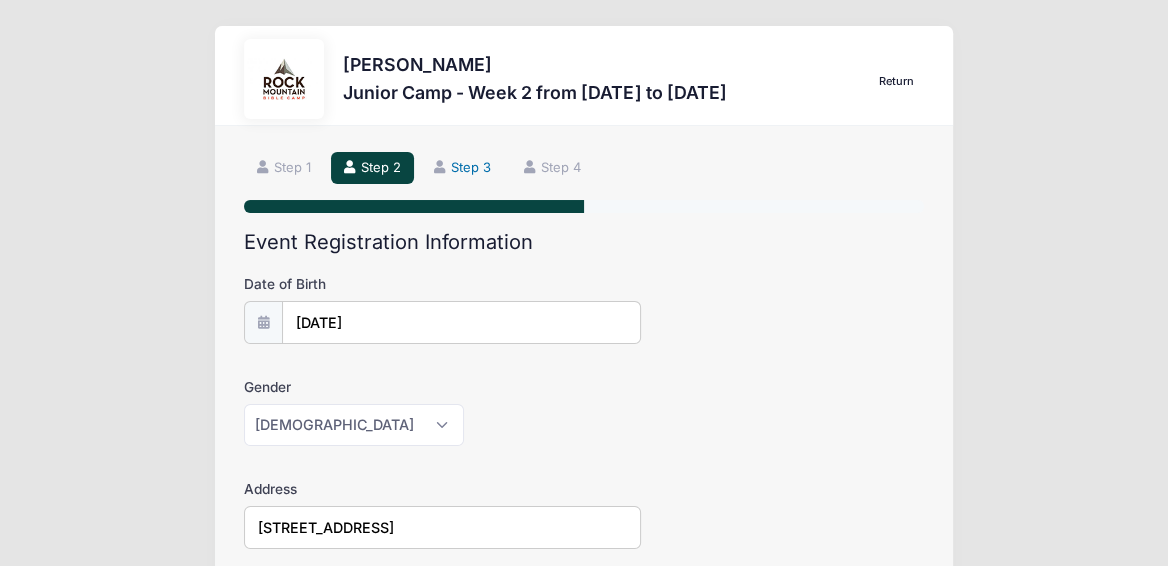 click on "Step 3" at bounding box center [463, 168] 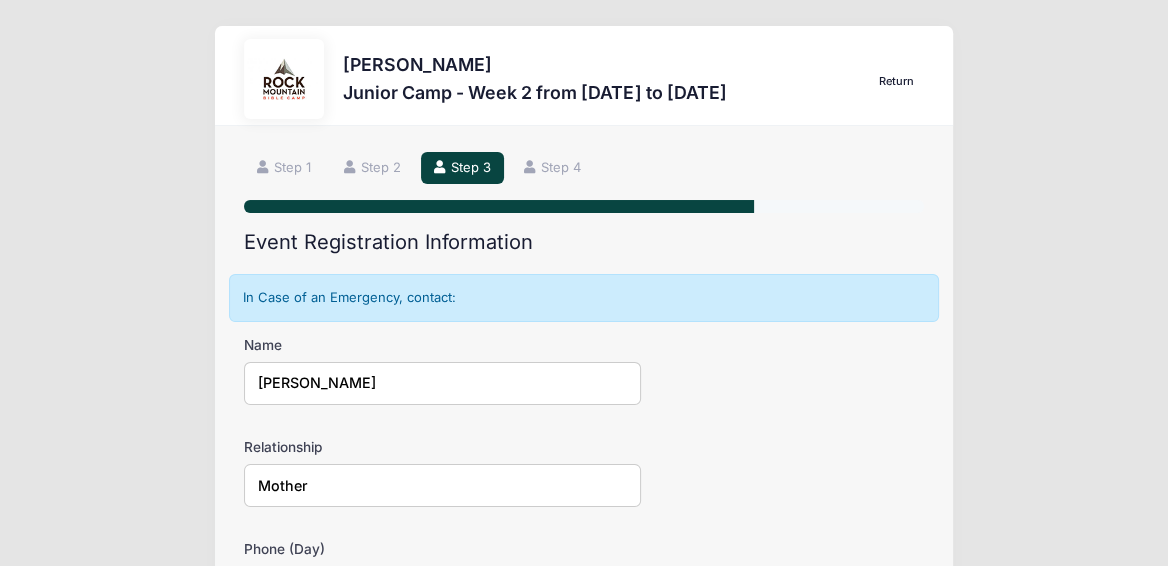 scroll, scrollTop: 0, scrollLeft: 0, axis: both 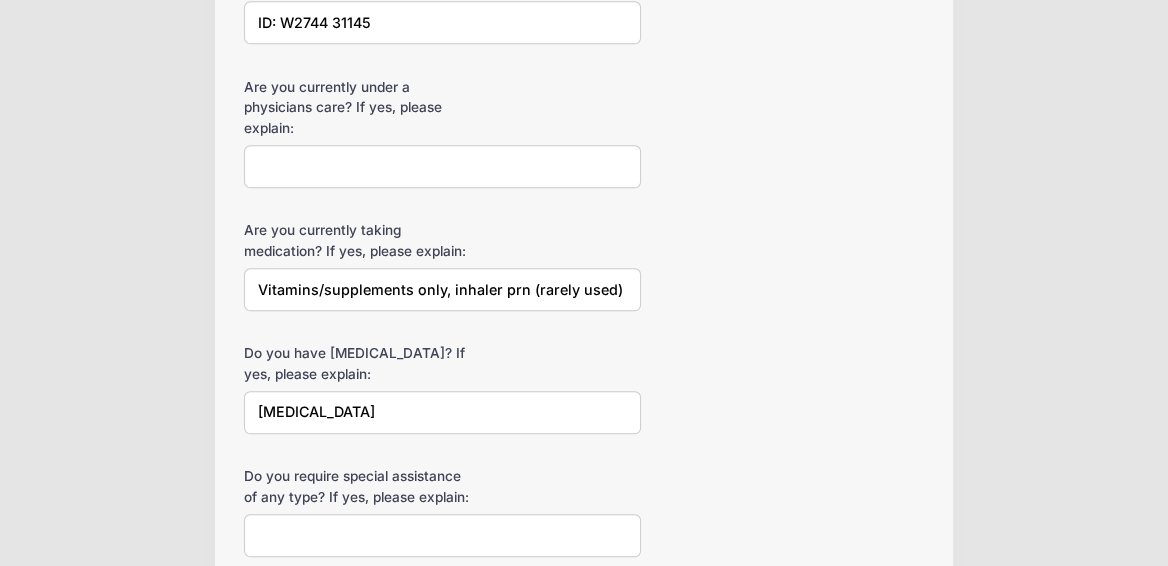 click on "Are you currently under a physicians care? If yes, please explain:" at bounding box center (442, 166) 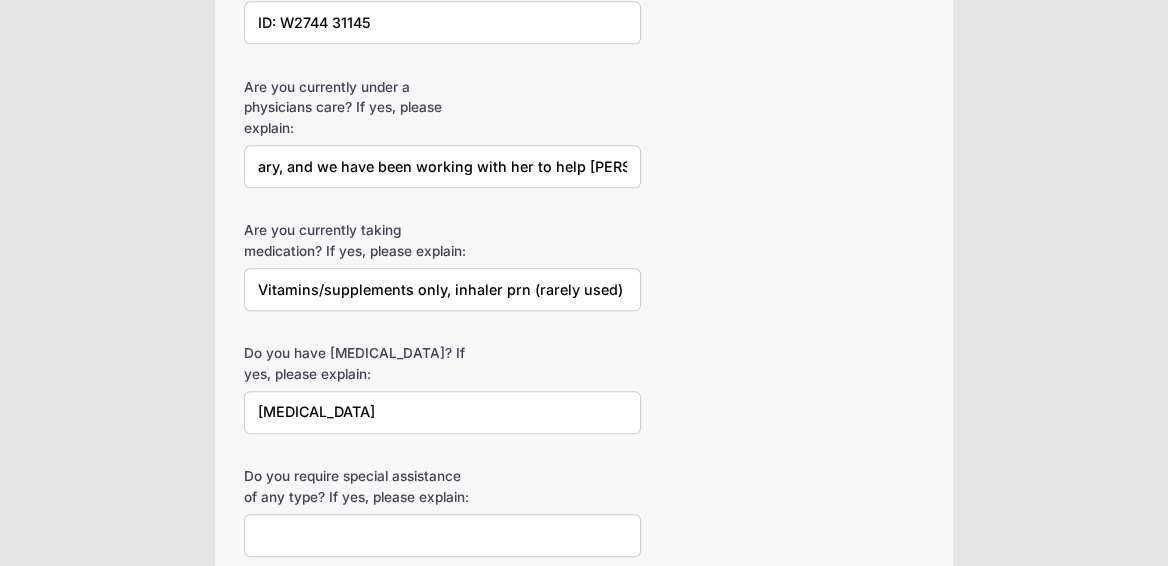 scroll, scrollTop: 0, scrollLeft: 606, axis: horizontal 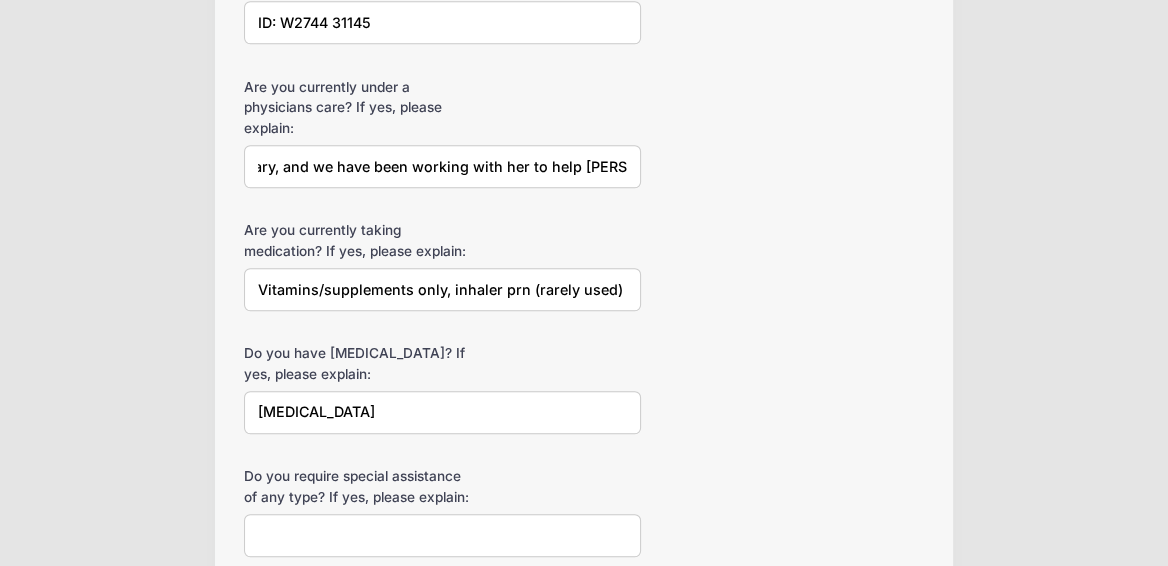 type on "Dr. Amanda Fey, naturopath. Marissa has had ongoing GI issues since February, and we have been working with her to help Marissa feel better." 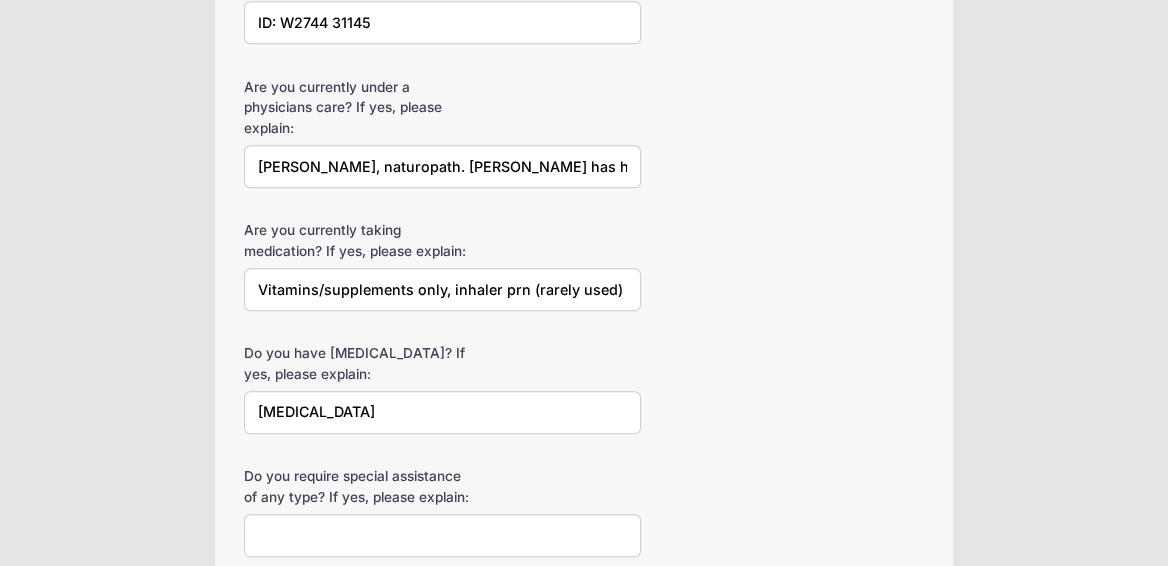 click on "Vitamins/supplements only, inhaler prn (rarely used)" at bounding box center (442, 289) 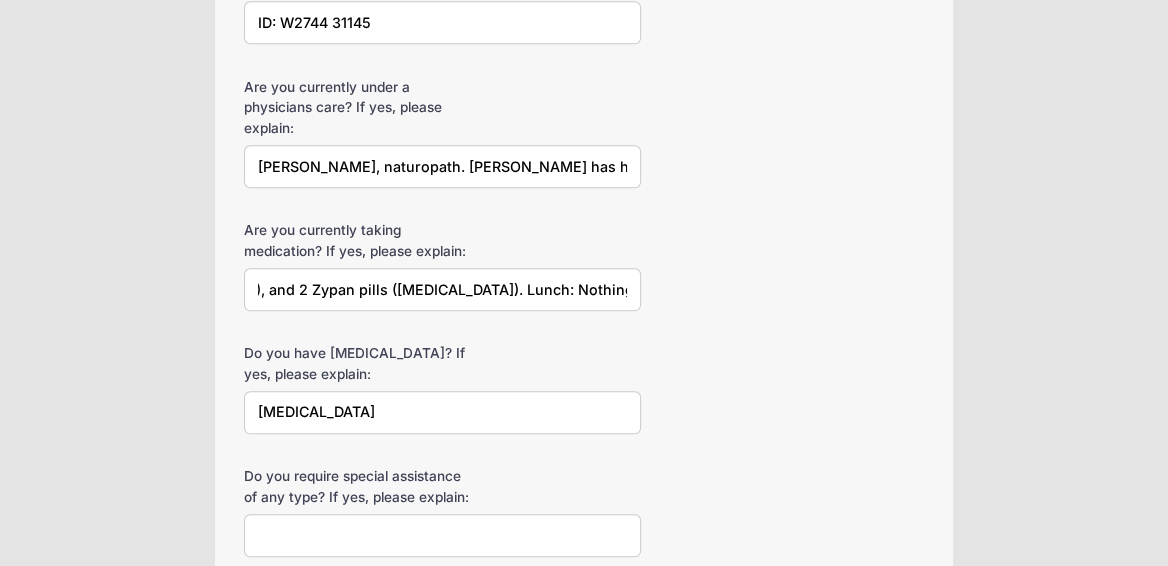 scroll, scrollTop: 0, scrollLeft: 164, axis: horizontal 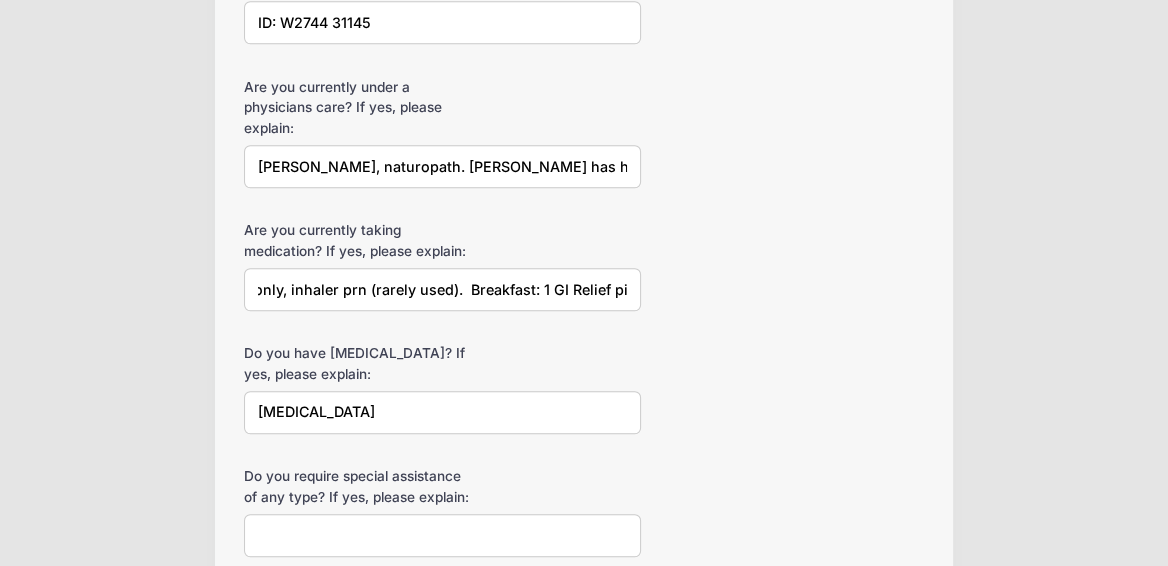 click on "Vitamins/supplements only, inhaler prn (rarely used).  Breakfast: 1 GI Relief pill (Thorne brand) 3 Magnesium Citrate pills (400mg), and 2 Zypan pills (digestive enzymes). Lunch: Nothing Dinner:" at bounding box center [442, 289] 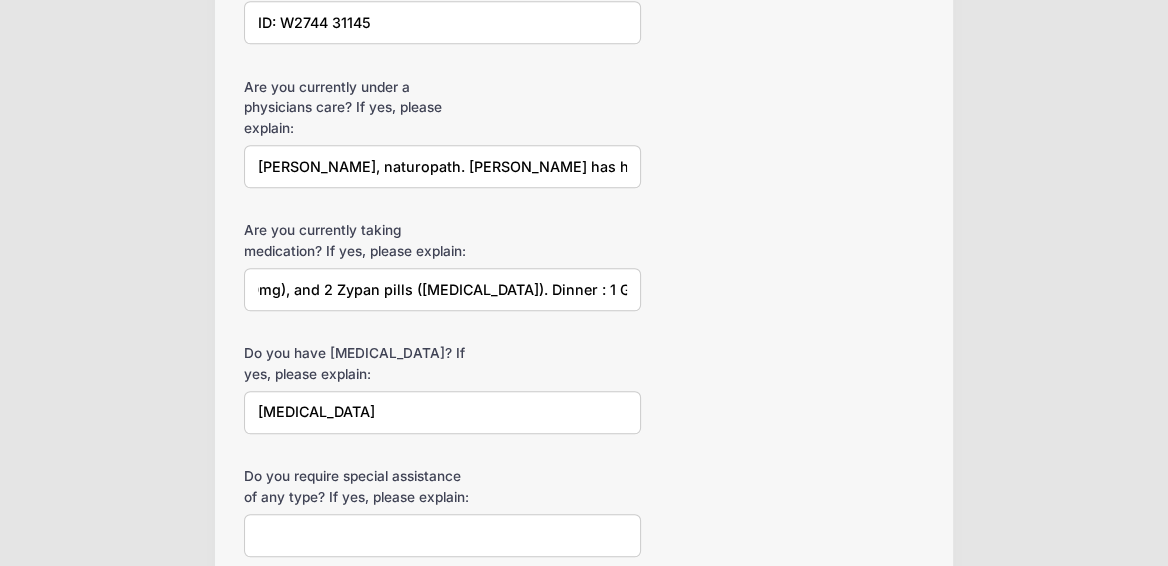 scroll, scrollTop: 0, scrollLeft: 929, axis: horizontal 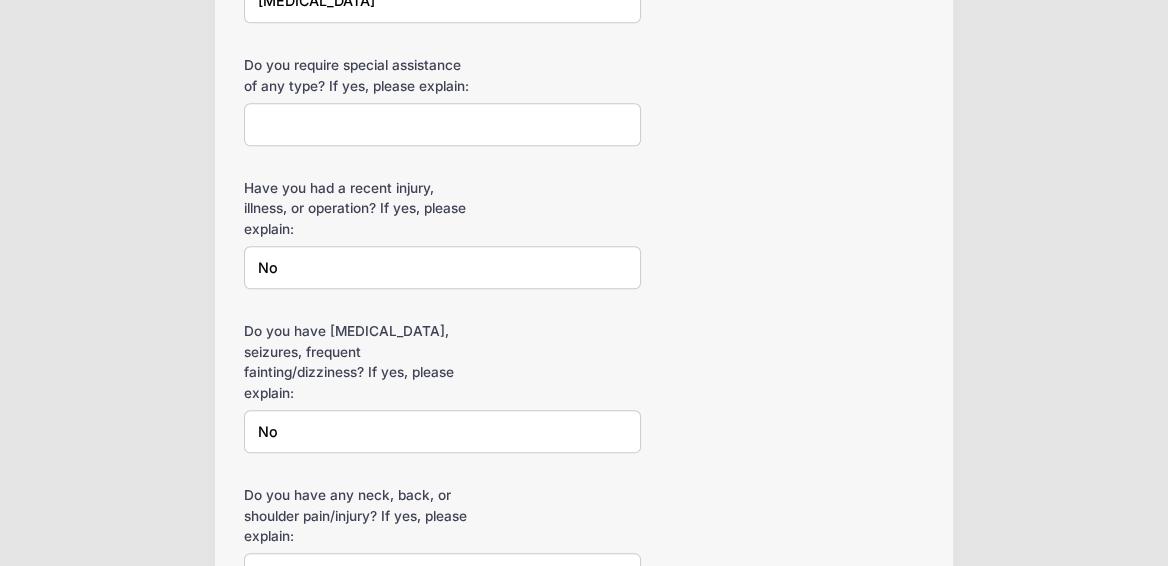 type on "Vitamins/supplements only, inhaler prn (rarely used).  Breakfast: 1 GI Relief pill (Thorne brand) 3 Magnesium Citrate pills (400mg), and 2 Zypan pills (digestive enzymes). Dinner : 1 GI relief pill" 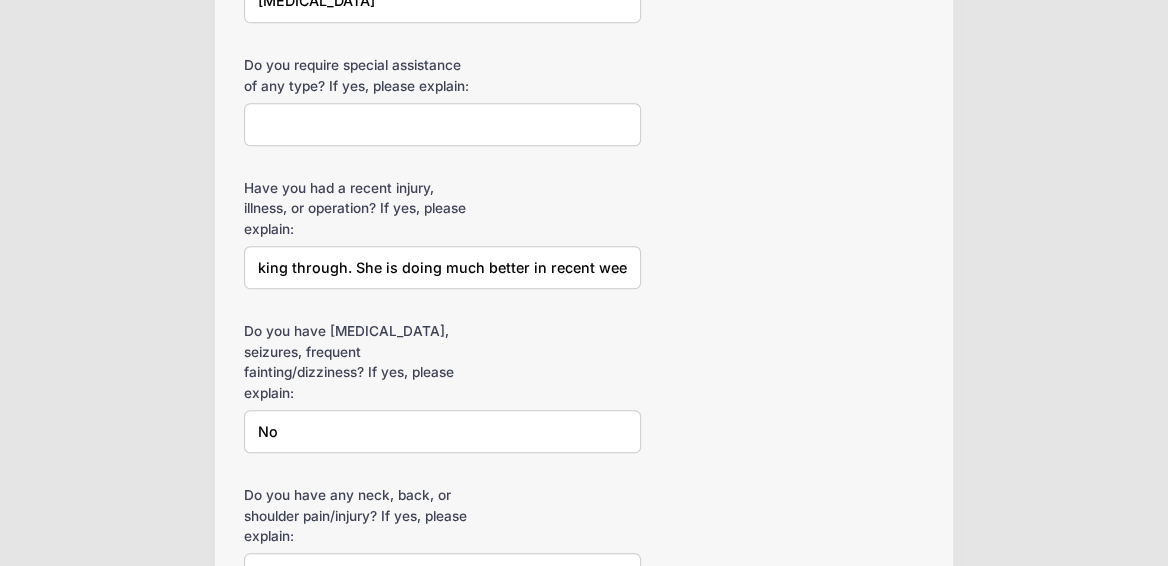 scroll, scrollTop: 0, scrollLeft: 305, axis: horizontal 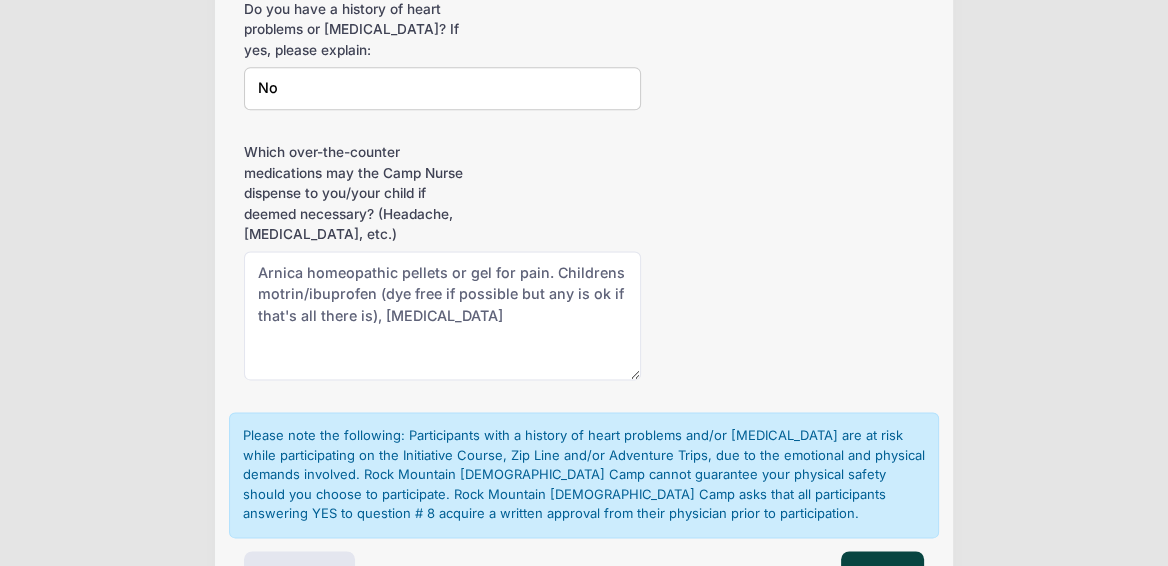 type on "No, no beyond GI issues we have been working through. She is doing much better in recent weeks!" 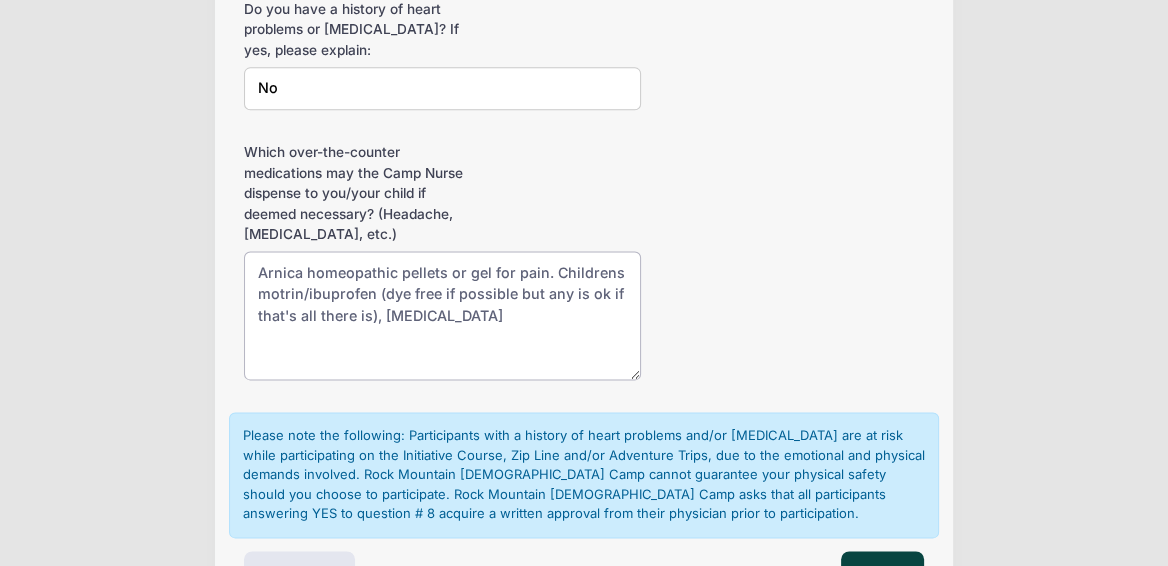 click on "Arnica homeopathic pellets or gel for pain. Childrens motrin/ibuprofen (dye free if possible but any is ok if that's all there is), benadryl" at bounding box center [442, 315] 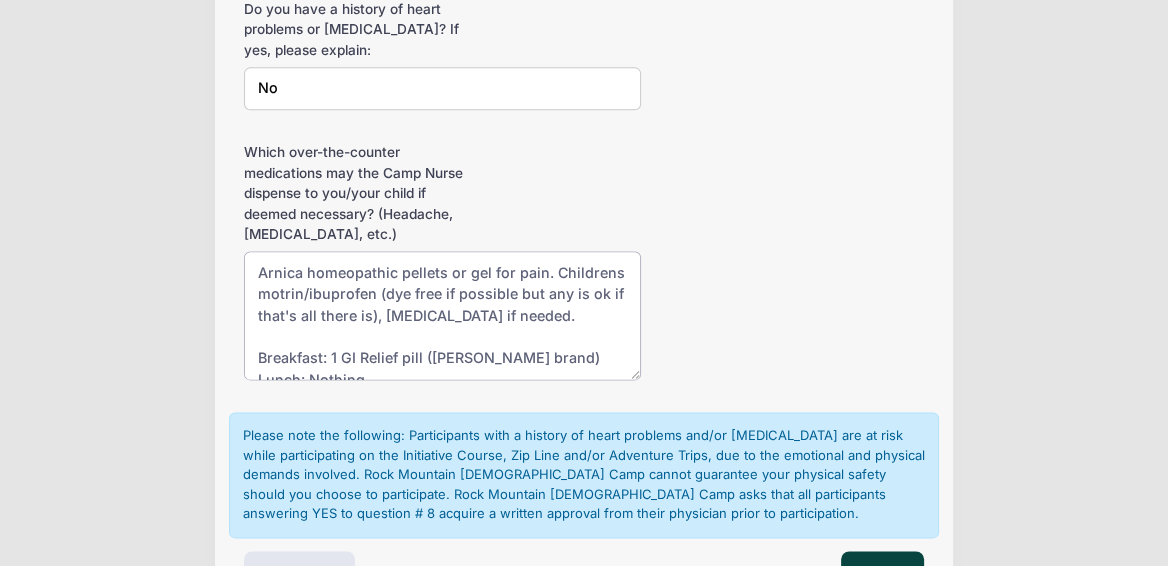 scroll, scrollTop: 10, scrollLeft: 0, axis: vertical 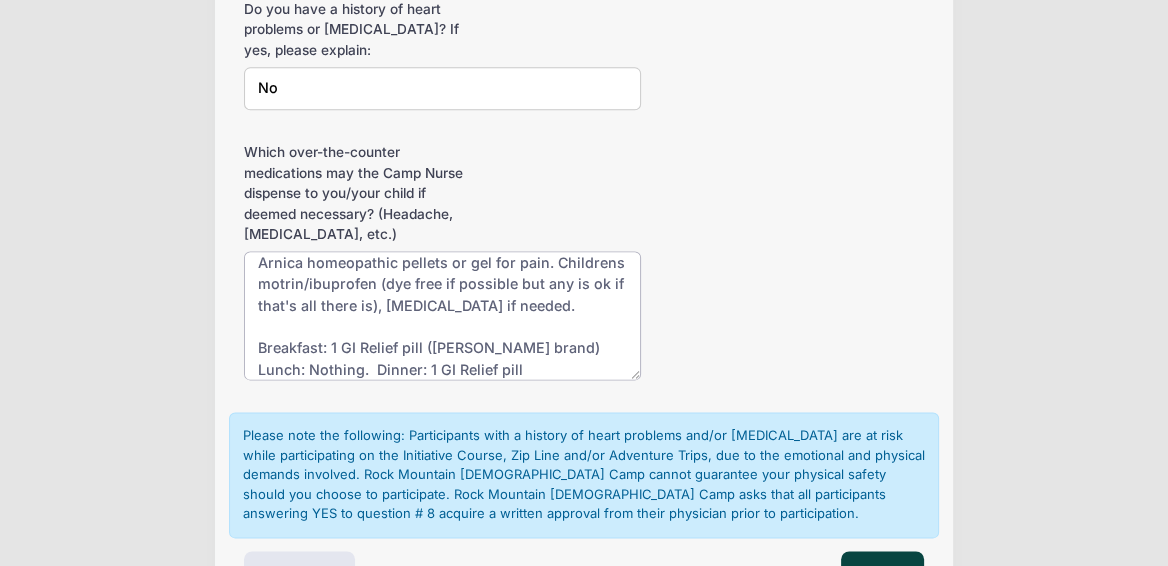 click on "Arnica homeopathic pellets or gel for pain. Childrens motrin/ibuprofen (dye free if possible but any is ok if that's all there is), benadryl" at bounding box center [442, 315] 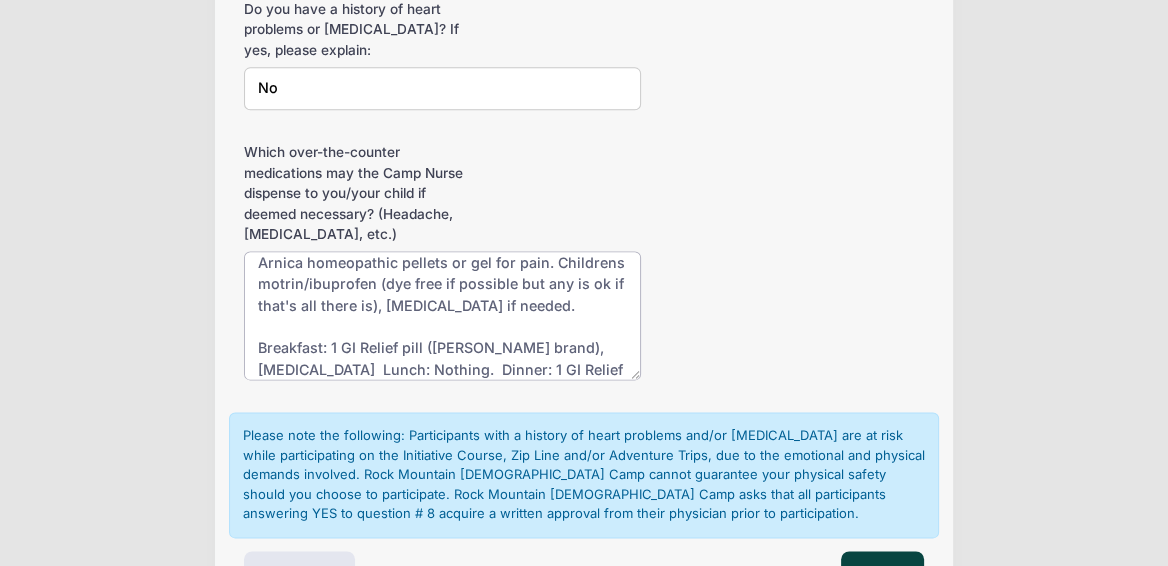 click on "Arnica homeopathic pellets or gel for pain. Childrens motrin/ibuprofen (dye free if possible but any is ok if that's all there is), benadryl" at bounding box center (442, 315) 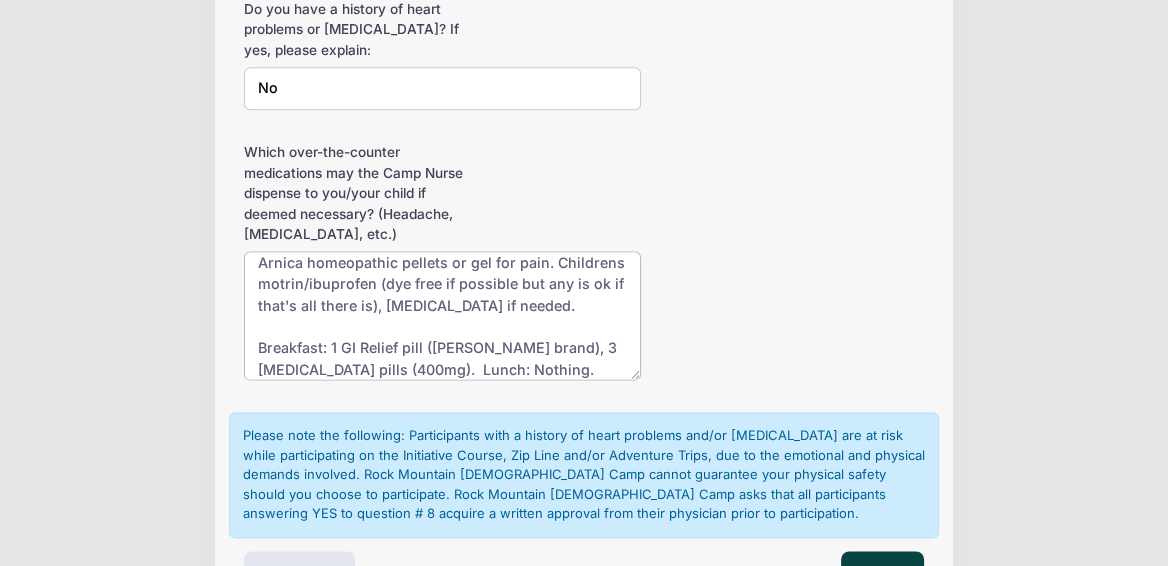 click on "Arnica homeopathic pellets or gel for pain. Childrens motrin/ibuprofen (dye free if possible but any is ok if that's all there is), benadryl" at bounding box center [442, 315] 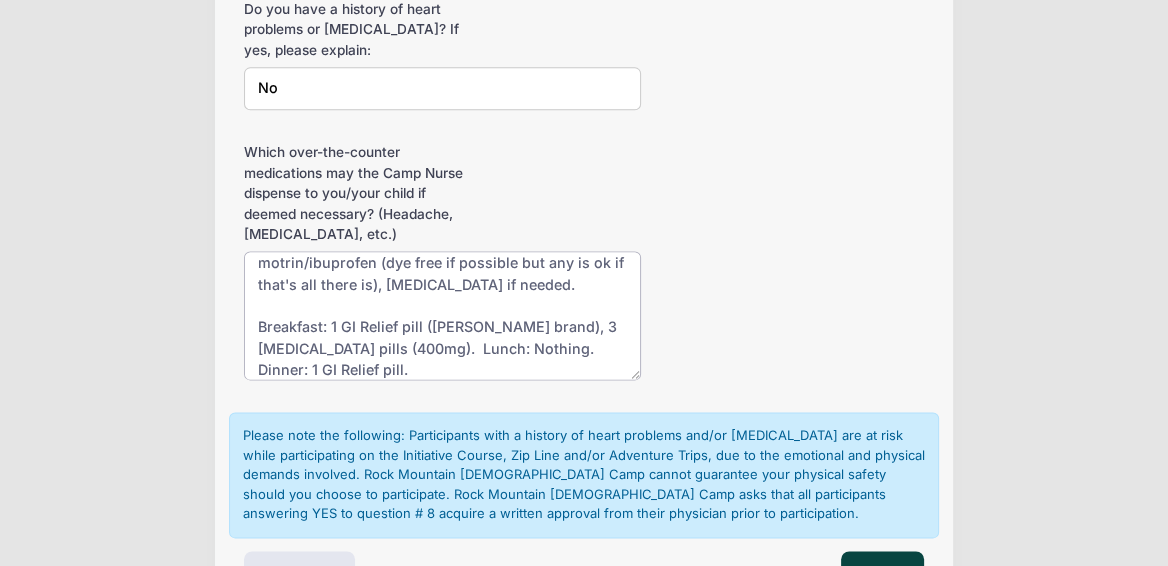 click on "Arnica homeopathic pellets or gel for pain. Childrens motrin/ibuprofen (dye free if possible but any is ok if that's all there is), benadryl" at bounding box center (442, 315) 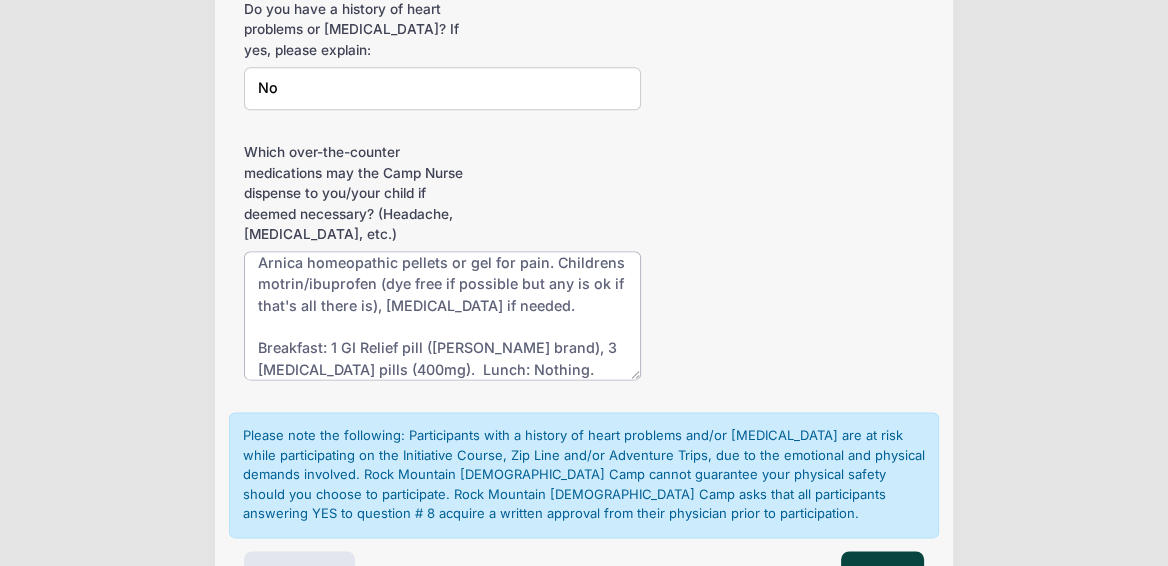click on "Arnica homeopathic pellets or gel for pain. Childrens motrin/ibuprofen (dye free if possible but any is ok if that's all there is), benadryl" at bounding box center (442, 315) 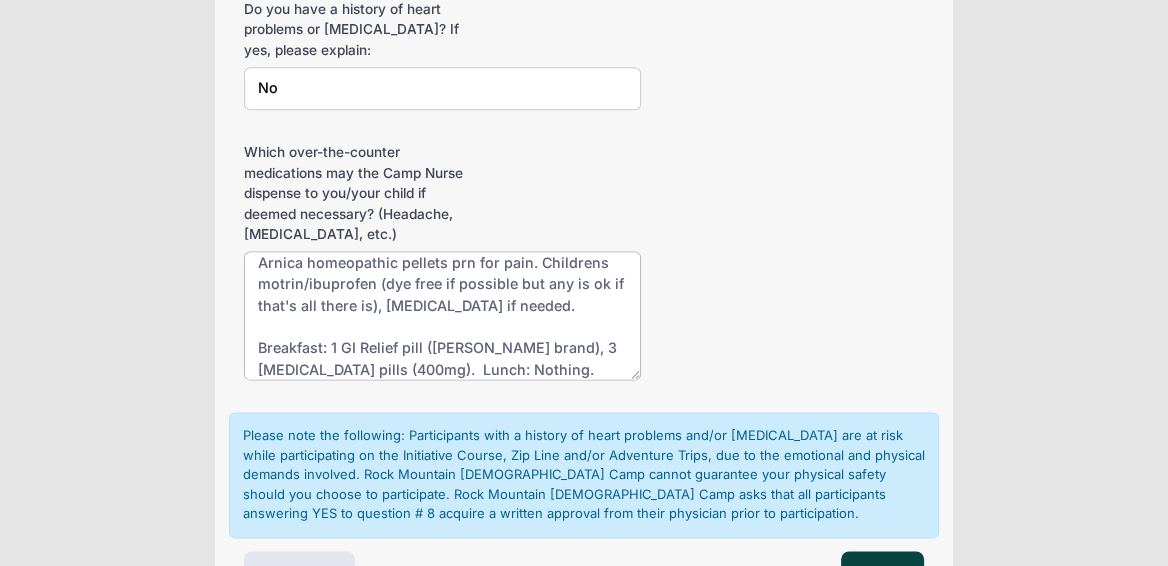 scroll, scrollTop: 2389, scrollLeft: 0, axis: vertical 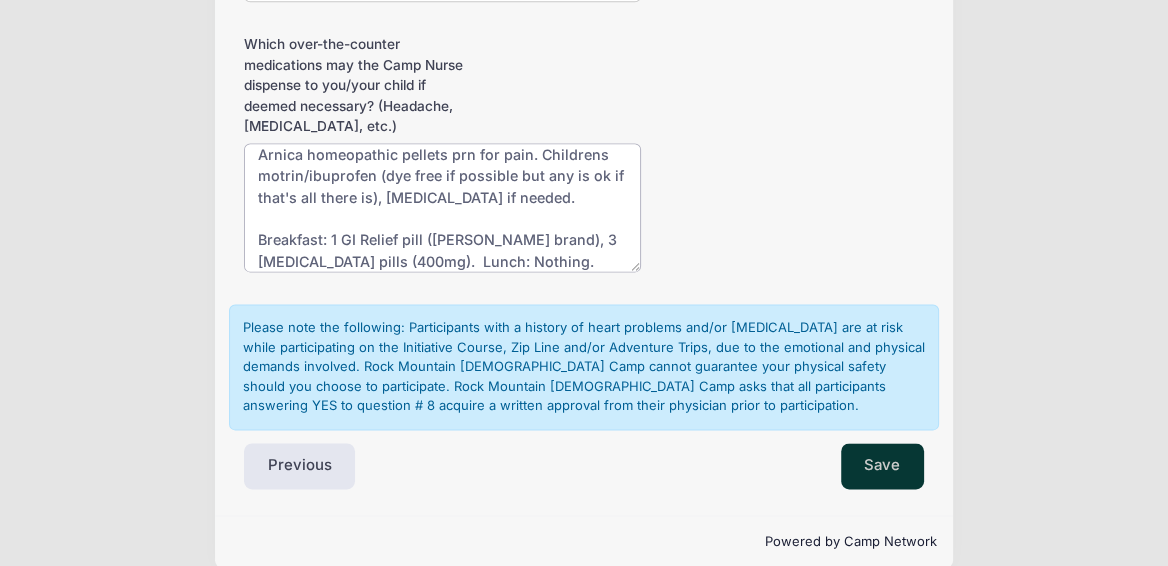 type on "Arnica homeopathic pellets prn for pain. Childrens motrin/ibuprofen (dye free if possible but any is ok if that's all there is), benadryl if needed.
Breakfast: 1 GI Relief pill (Thorne brand), 3 Magnesium Citrate pills (400mg).  Lunch: Nothing.  Dinner: 1 GI Relief pill." 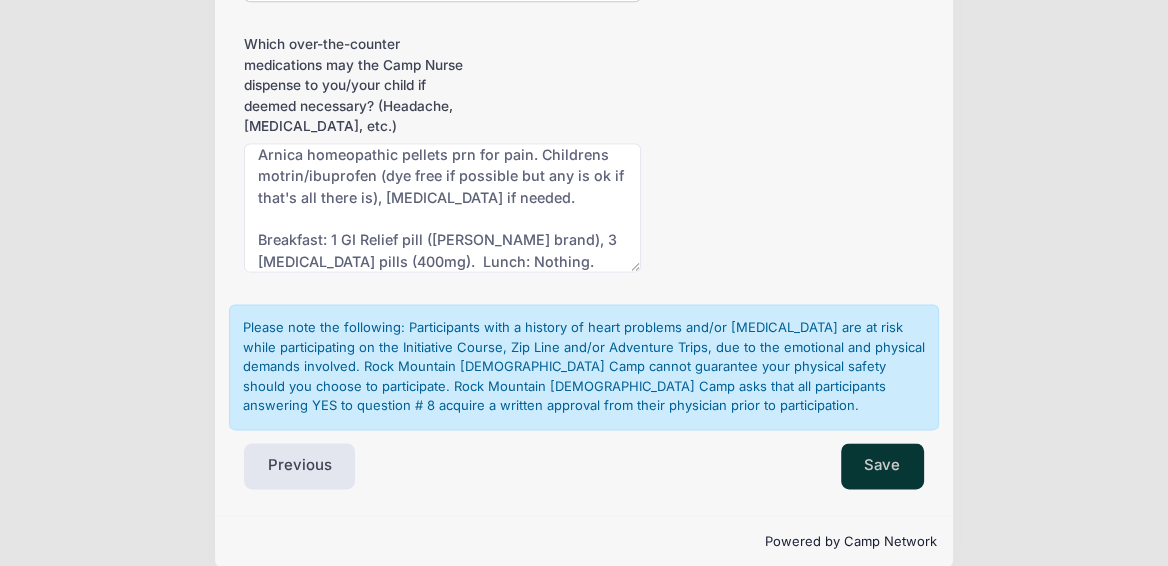 click on "Save" at bounding box center (883, 466) 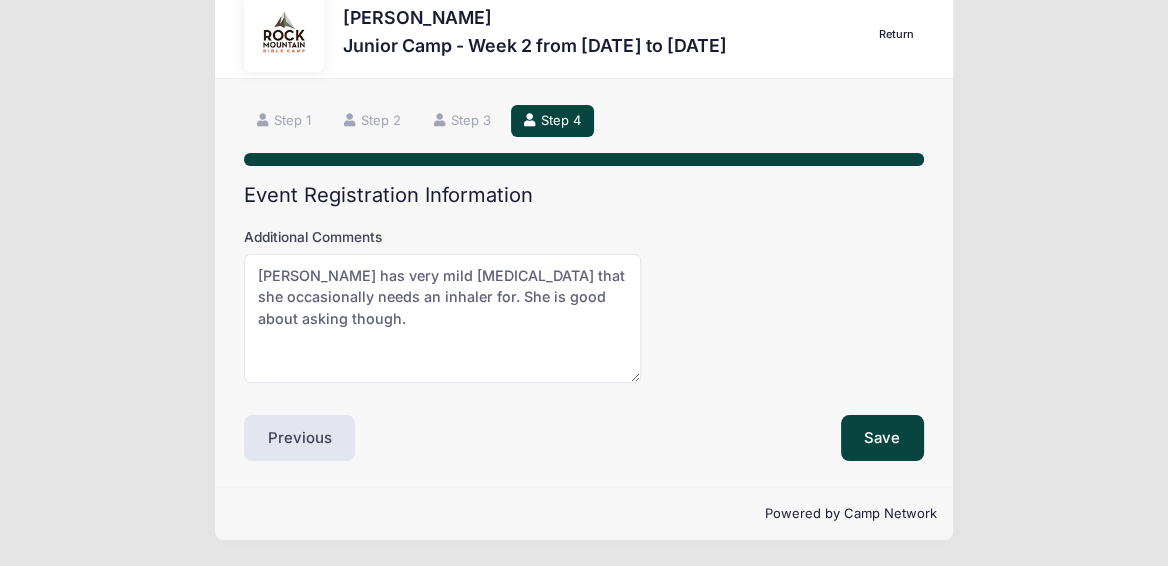 scroll, scrollTop: 0, scrollLeft: 0, axis: both 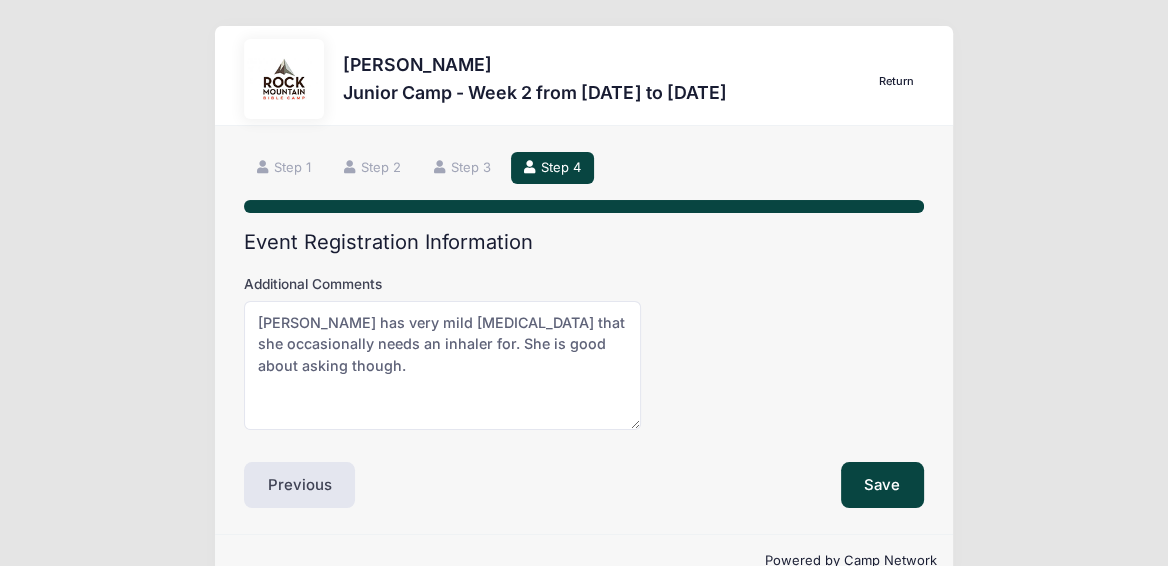 drag, startPoint x: 1166, startPoint y: 75, endPoint x: 1155, endPoint y: 198, distance: 123.49089 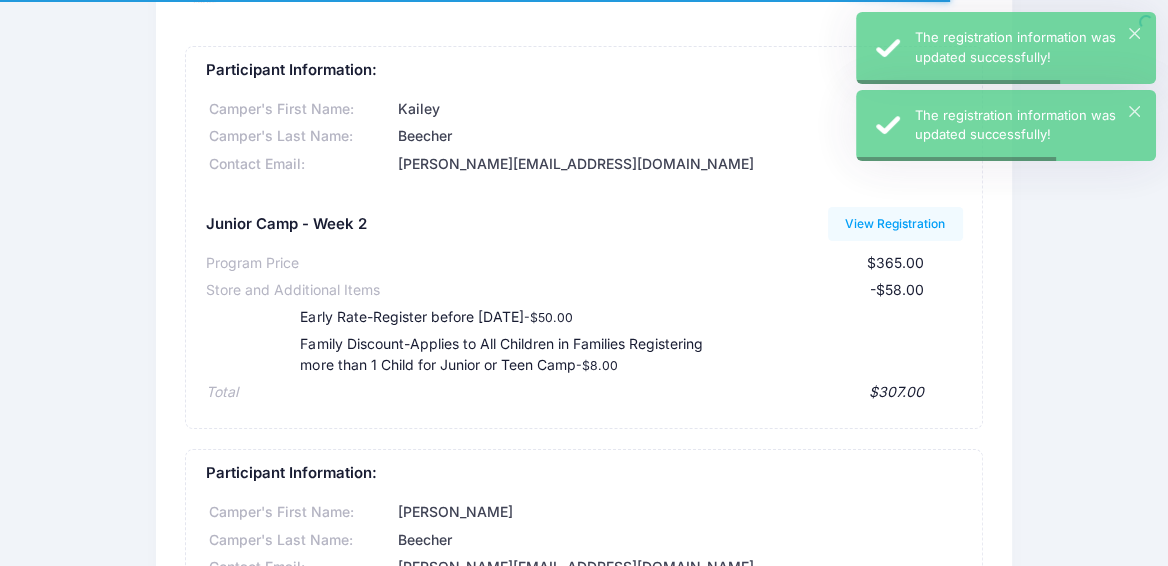 scroll, scrollTop: 70, scrollLeft: 0, axis: vertical 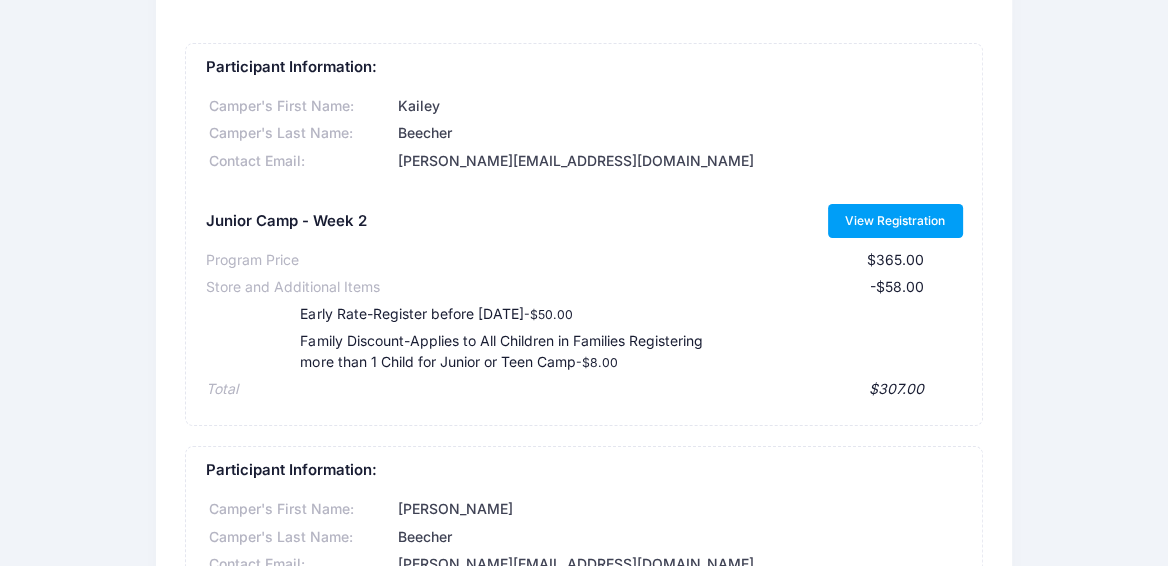 click on "View Registration" at bounding box center [895, 221] 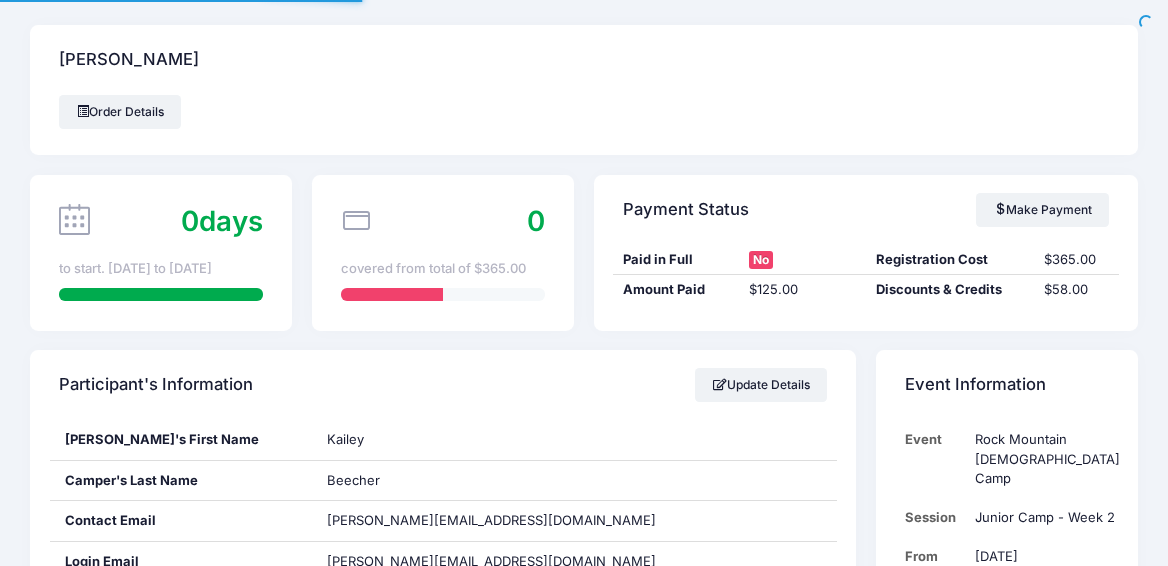 scroll, scrollTop: 0, scrollLeft: 0, axis: both 